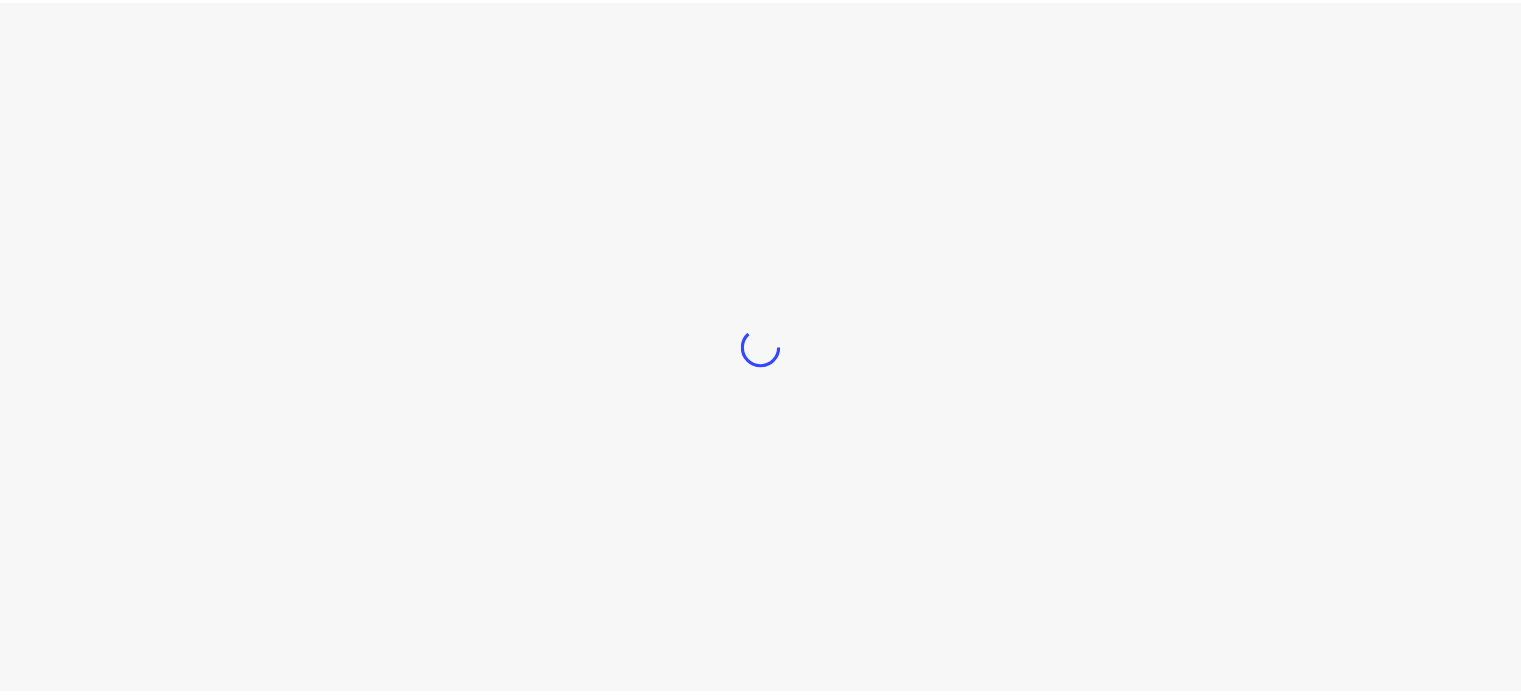scroll, scrollTop: 0, scrollLeft: 0, axis: both 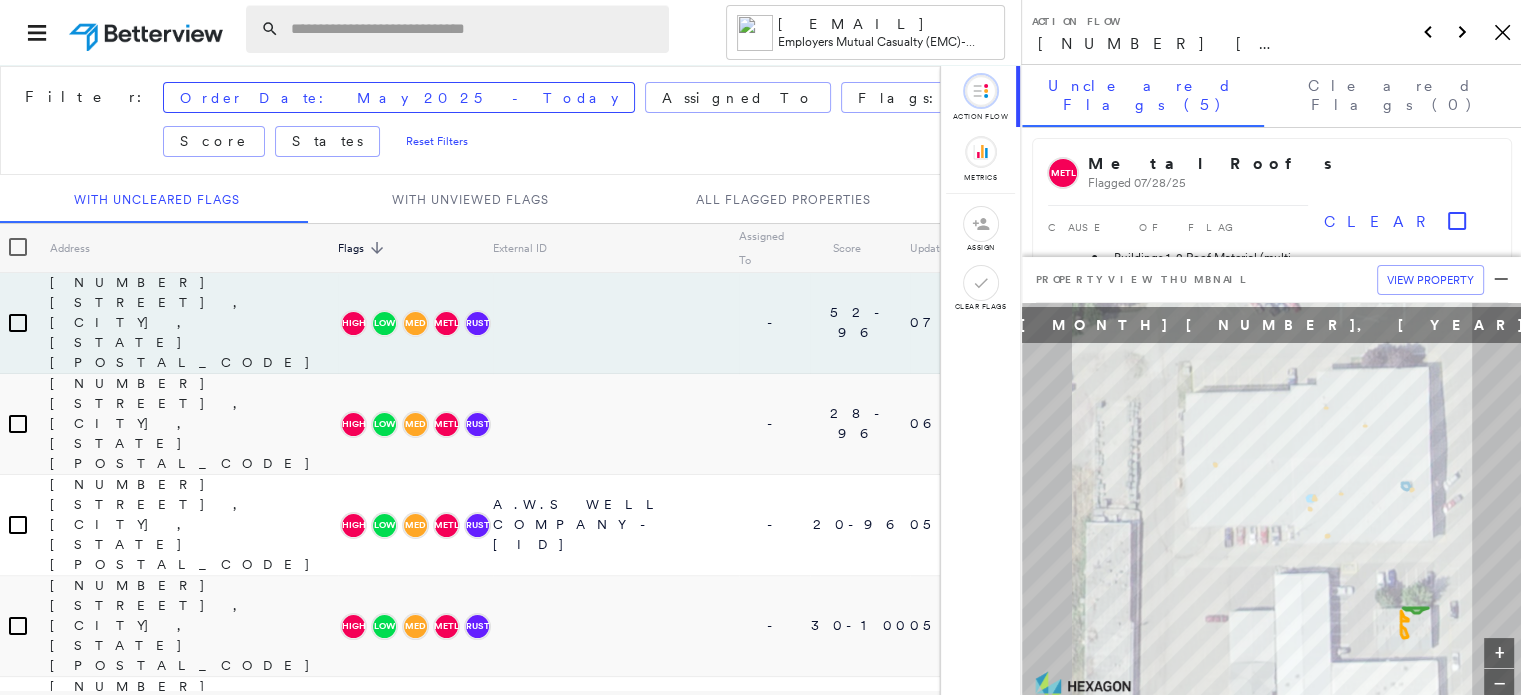 click at bounding box center [474, 29] 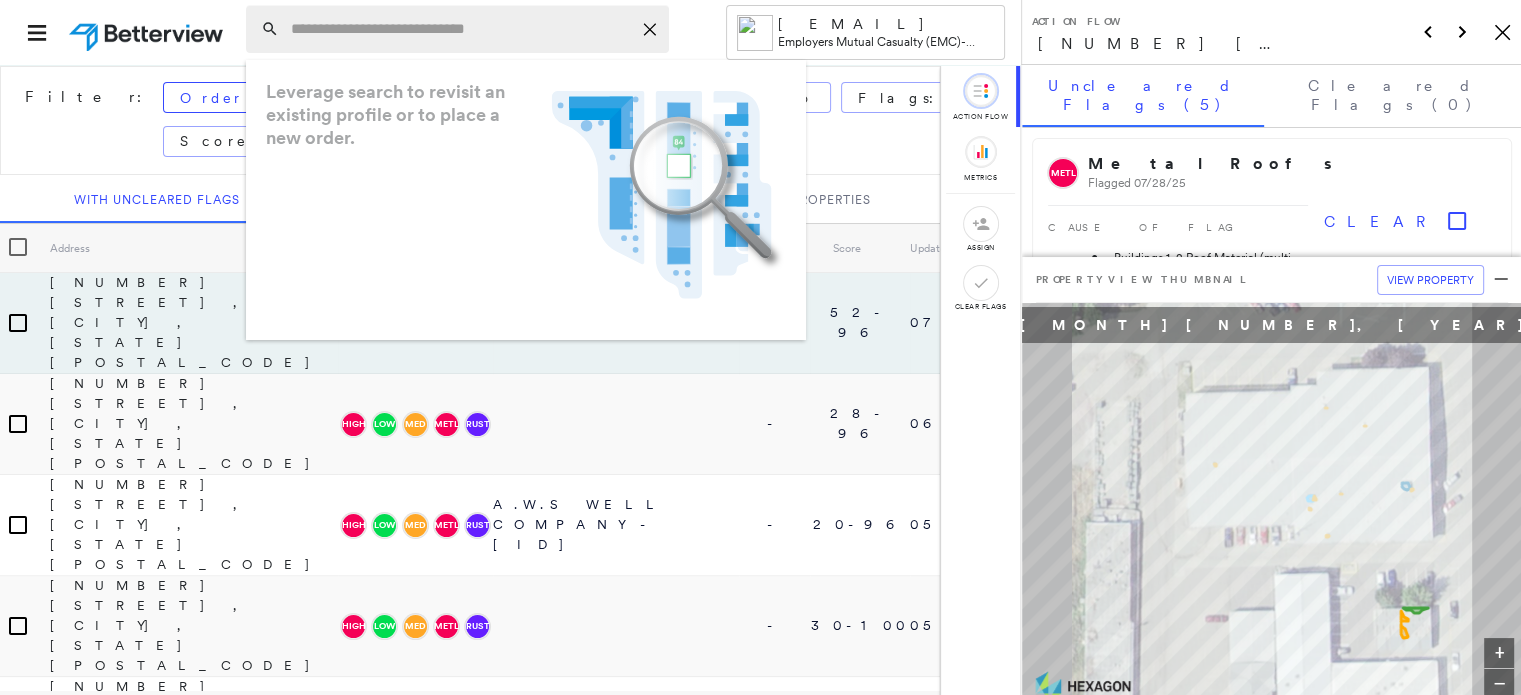 paste on "**********" 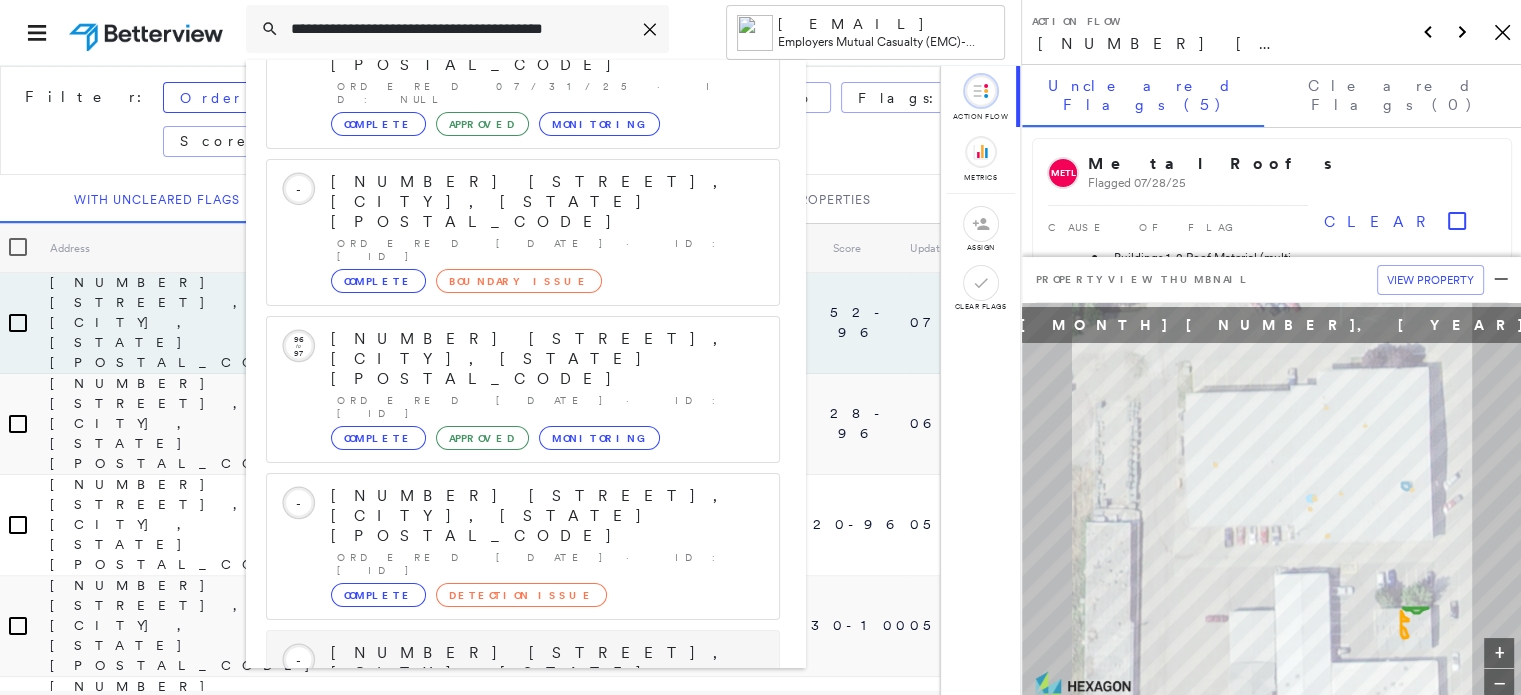 scroll, scrollTop: 208, scrollLeft: 0, axis: vertical 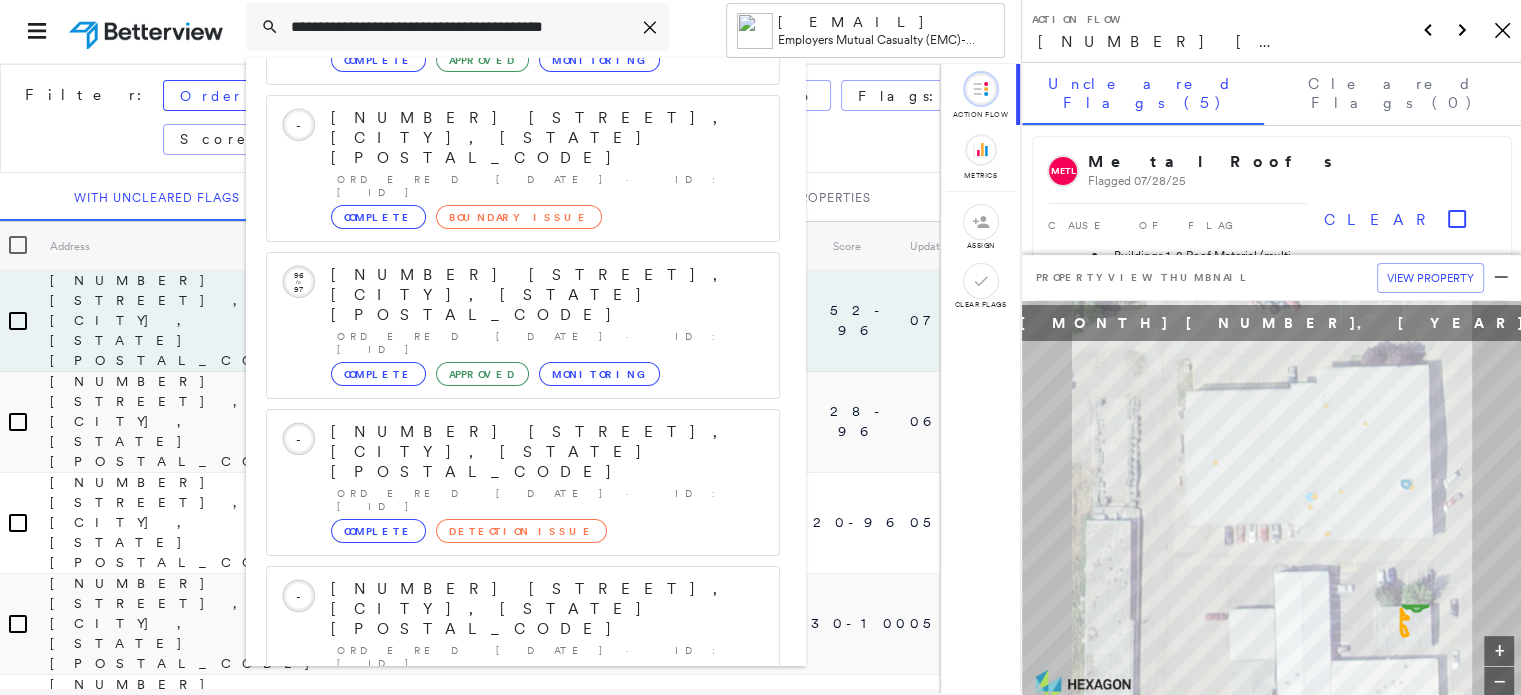 type on "**********" 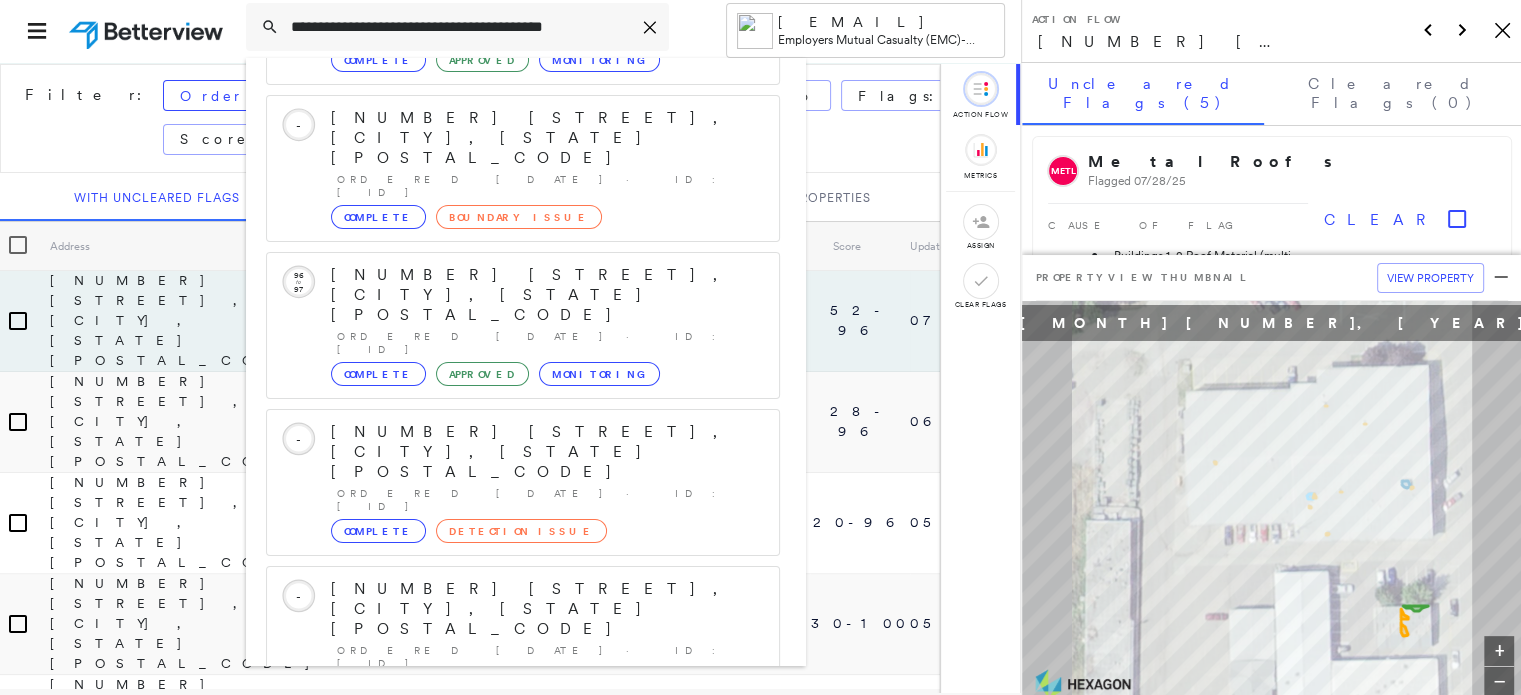 click 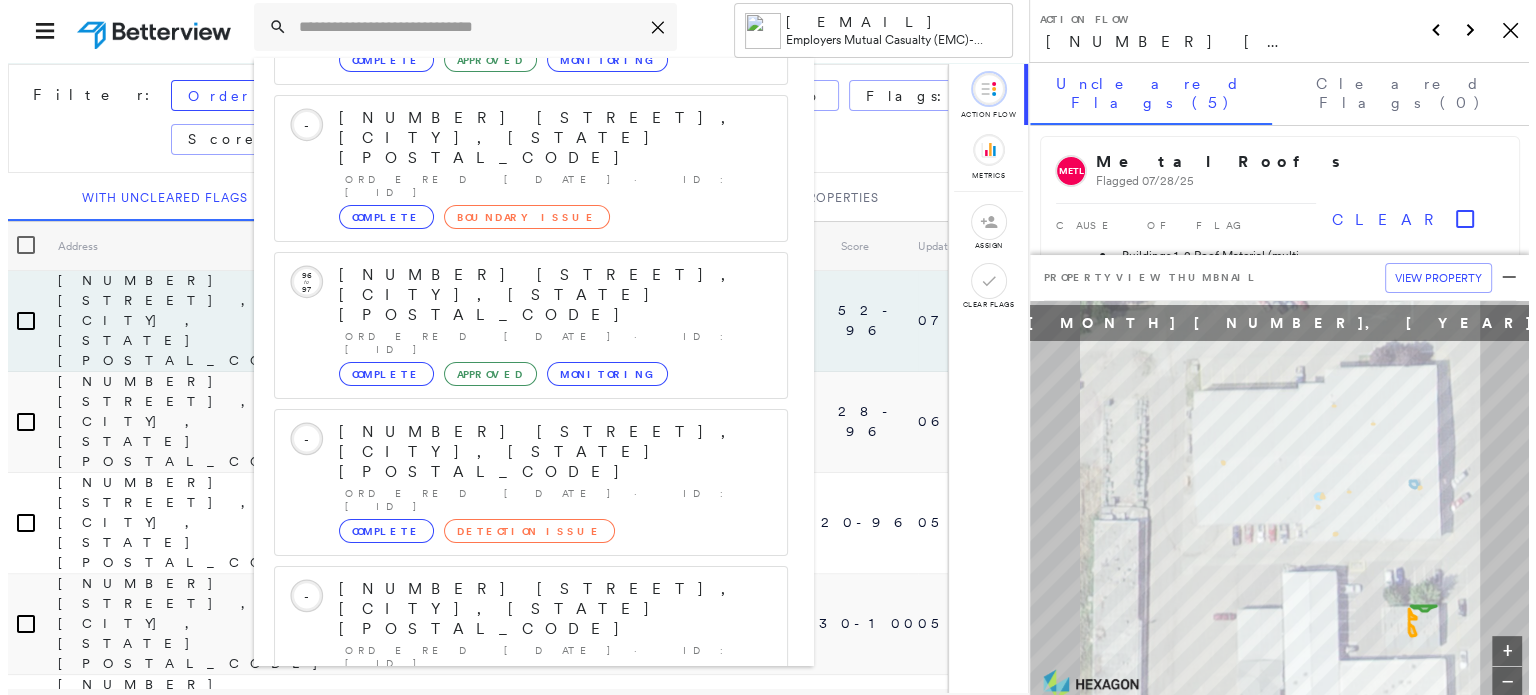scroll, scrollTop: 0, scrollLeft: 0, axis: both 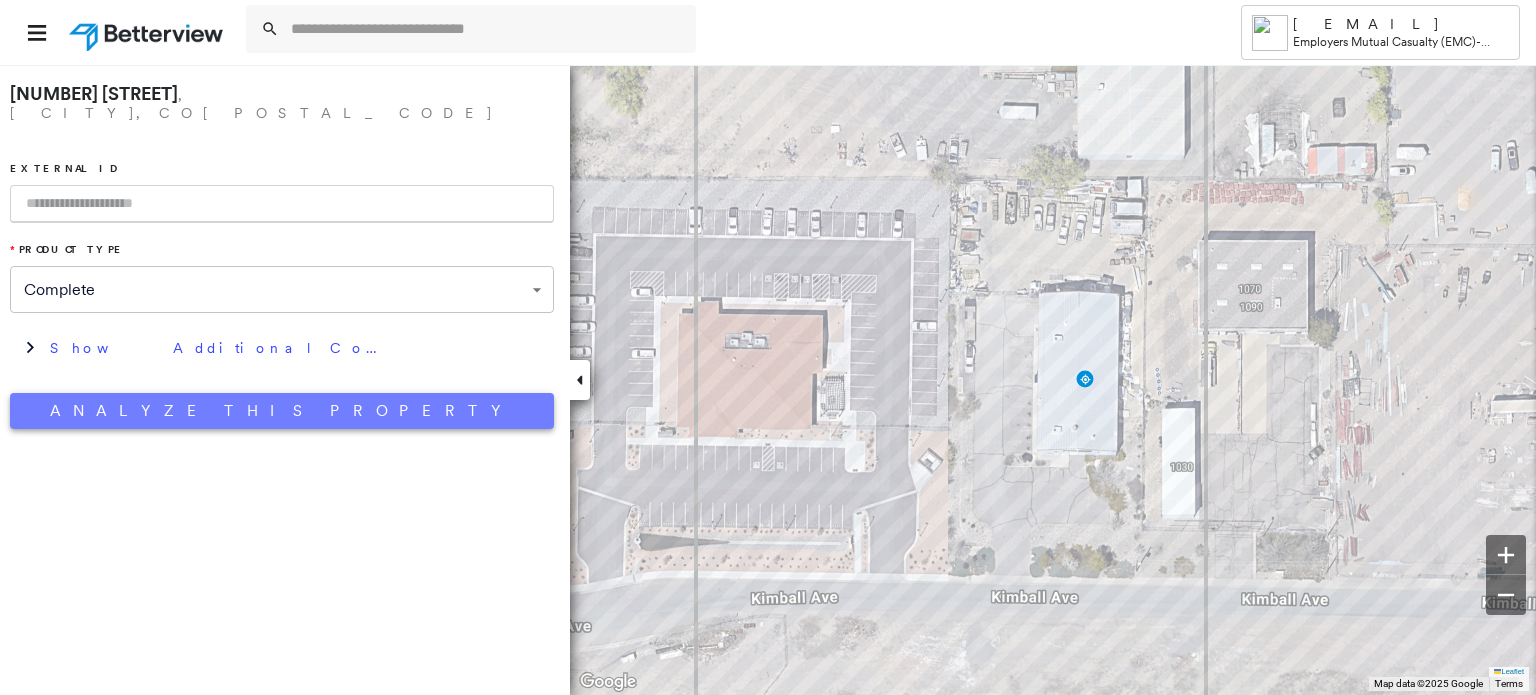 click on "Analyze This Property" at bounding box center (282, 411) 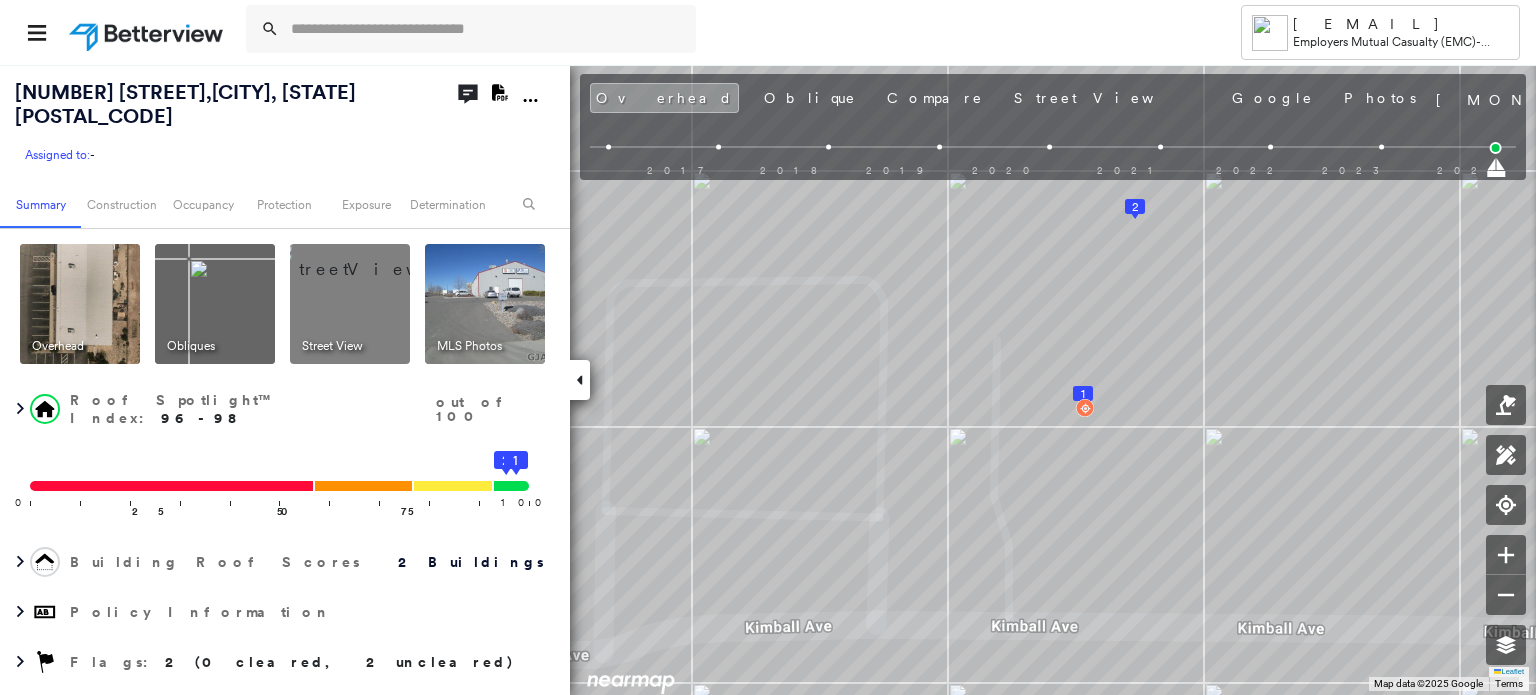 click 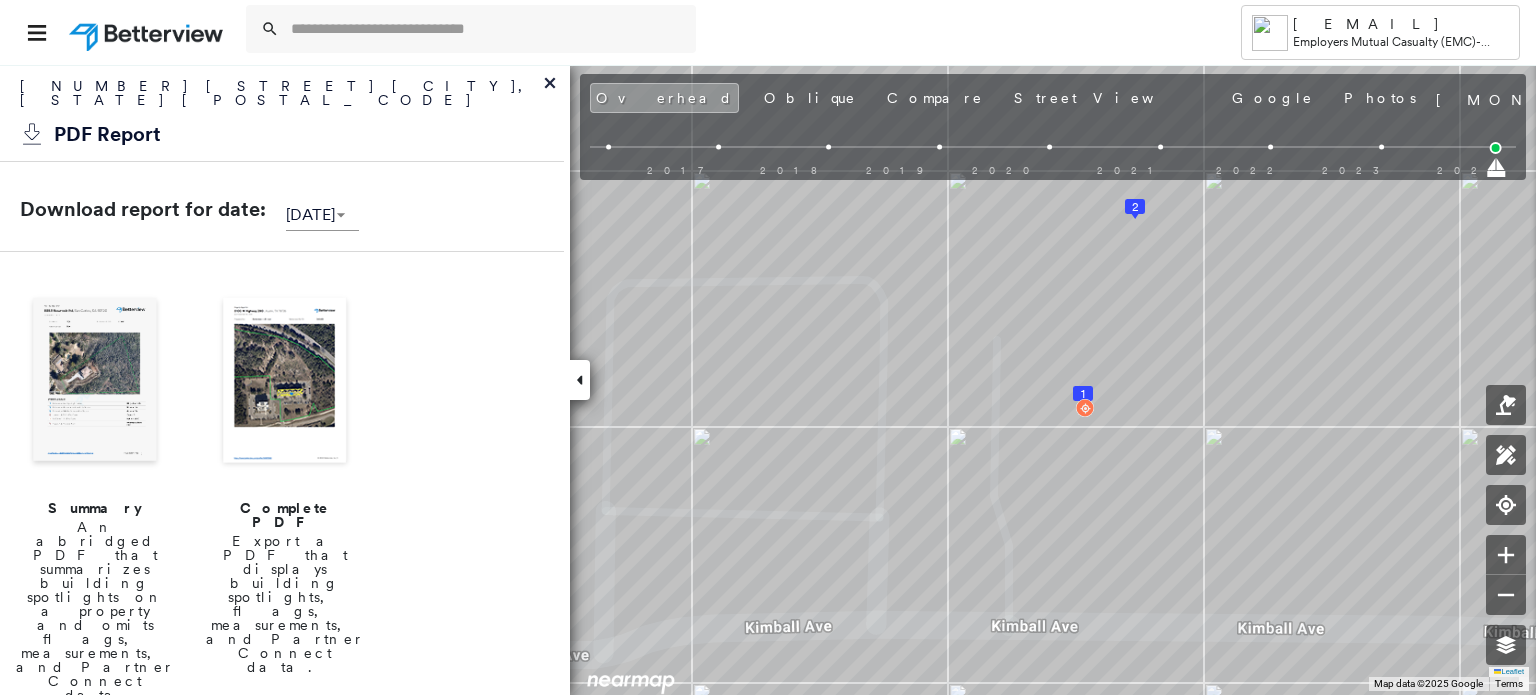 click at bounding box center (285, 382) 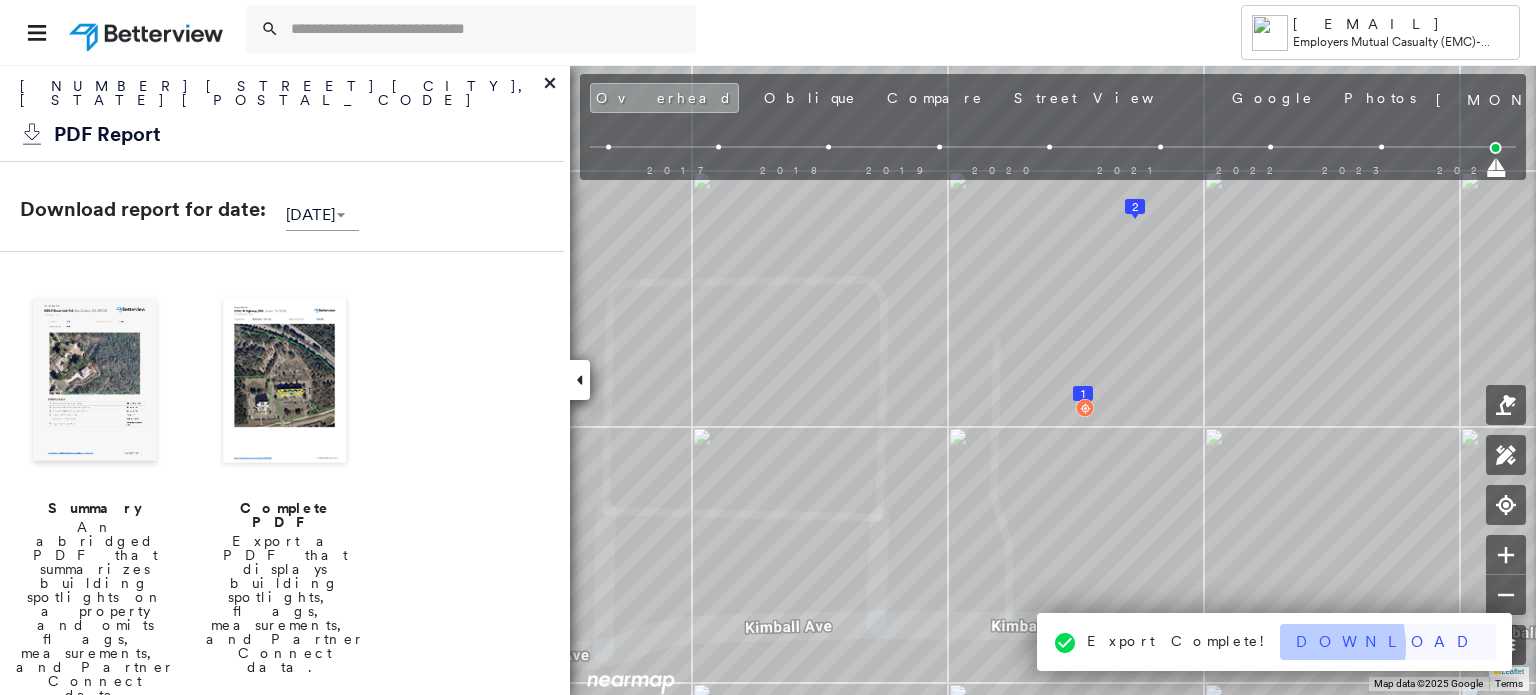 click on "Download" at bounding box center (1388, 642) 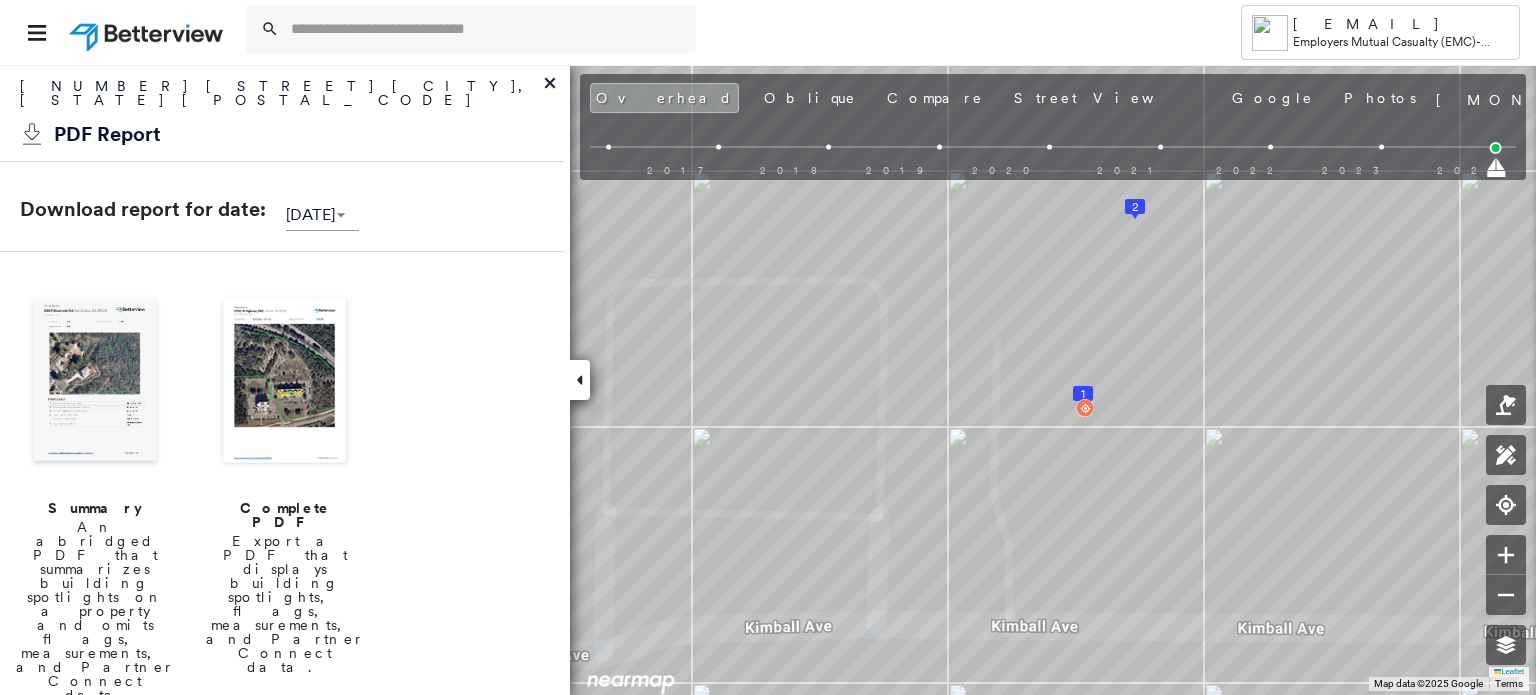 click at bounding box center [715, 32] 